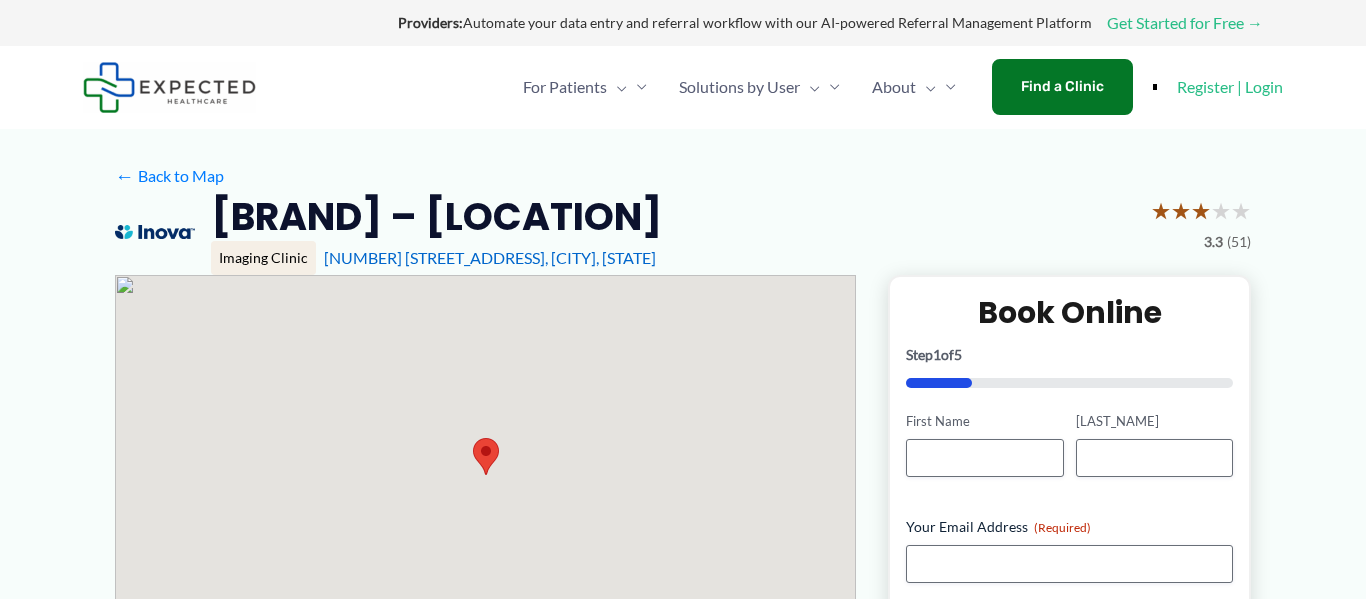 scroll, scrollTop: 0, scrollLeft: 0, axis: both 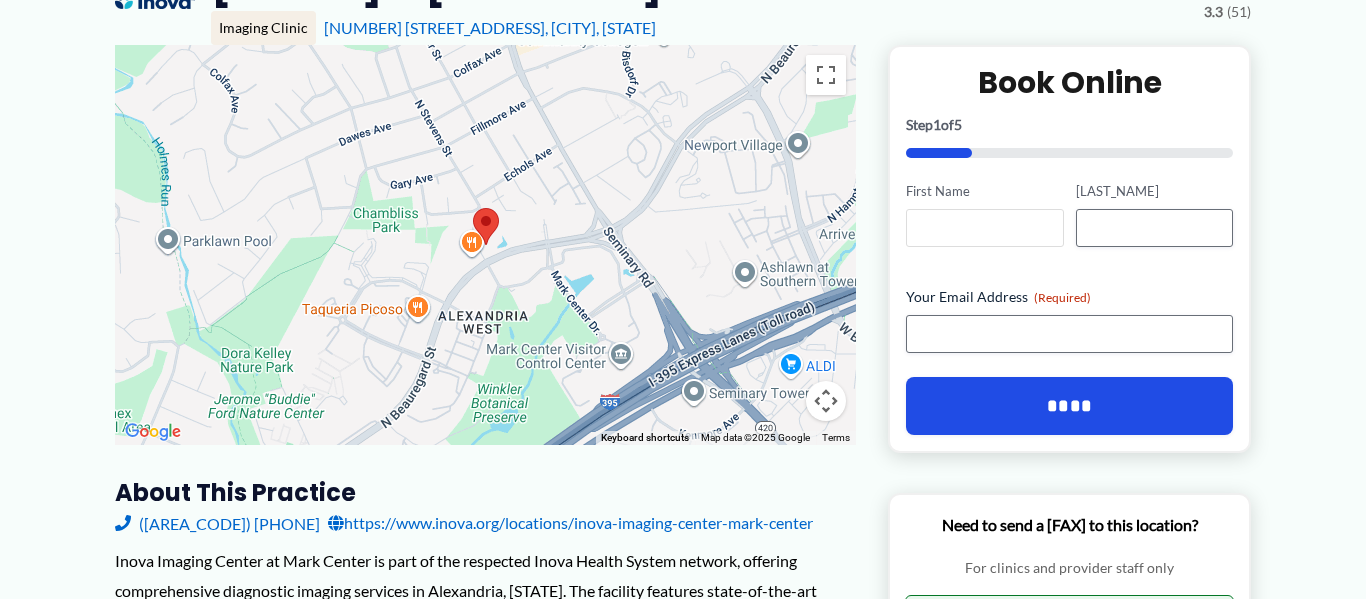 click on "First Name" at bounding box center (984, 228) 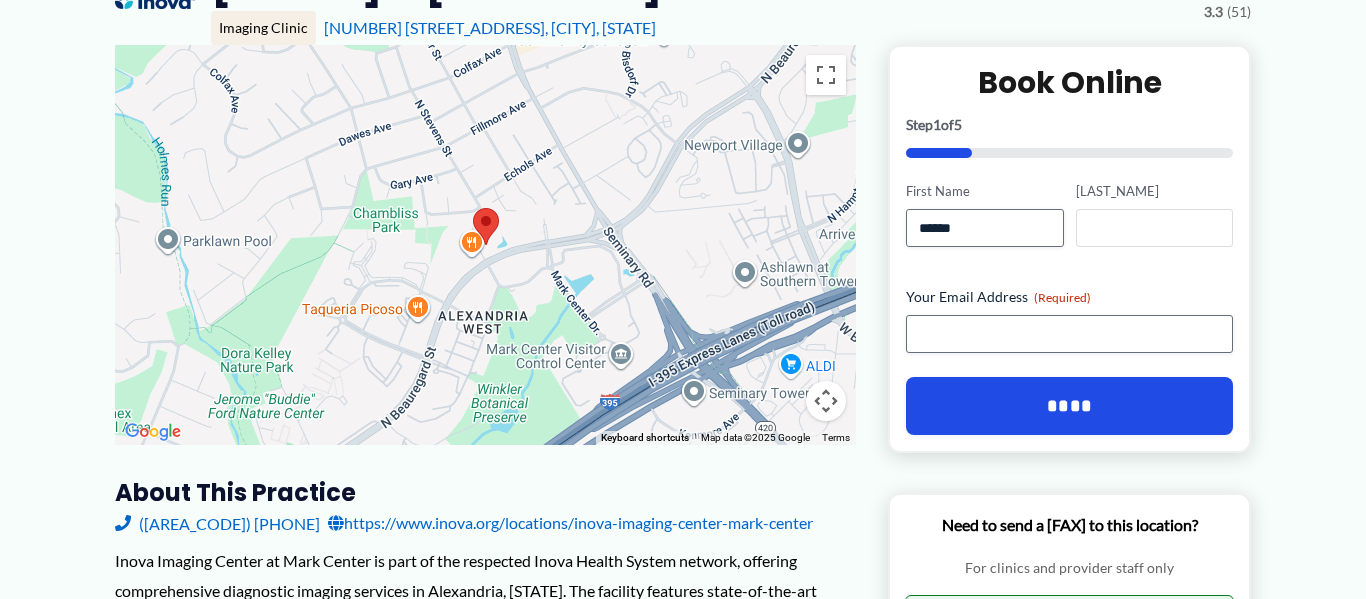 type on "**********" 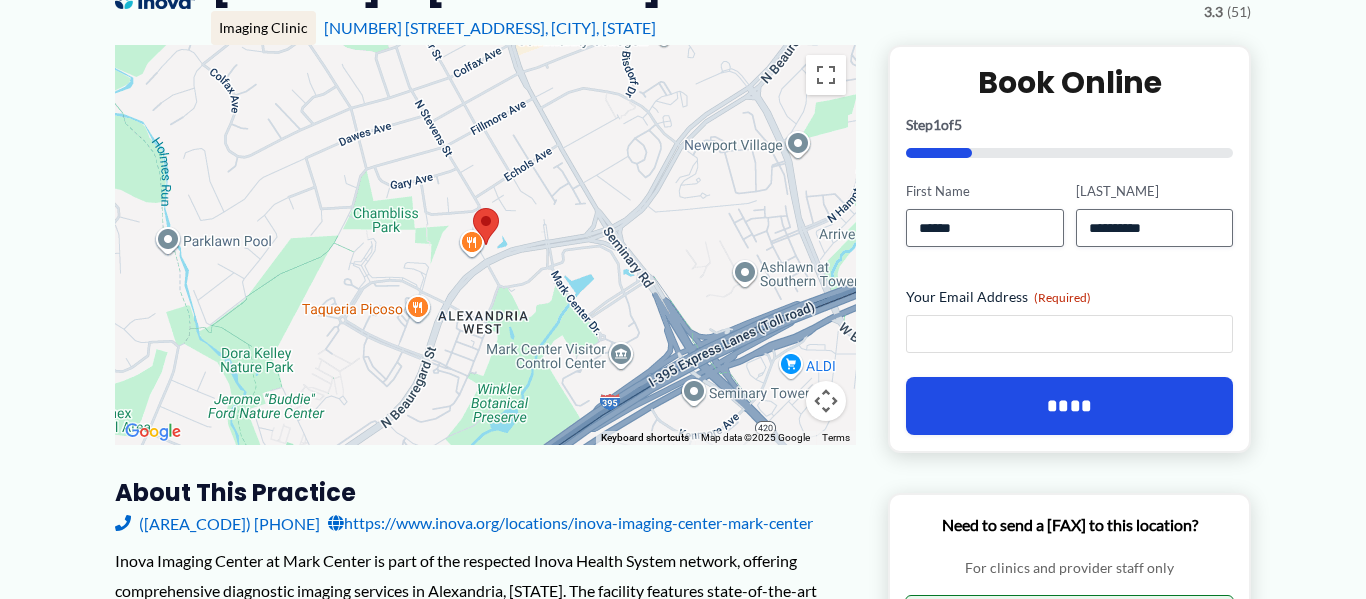 type on "**********" 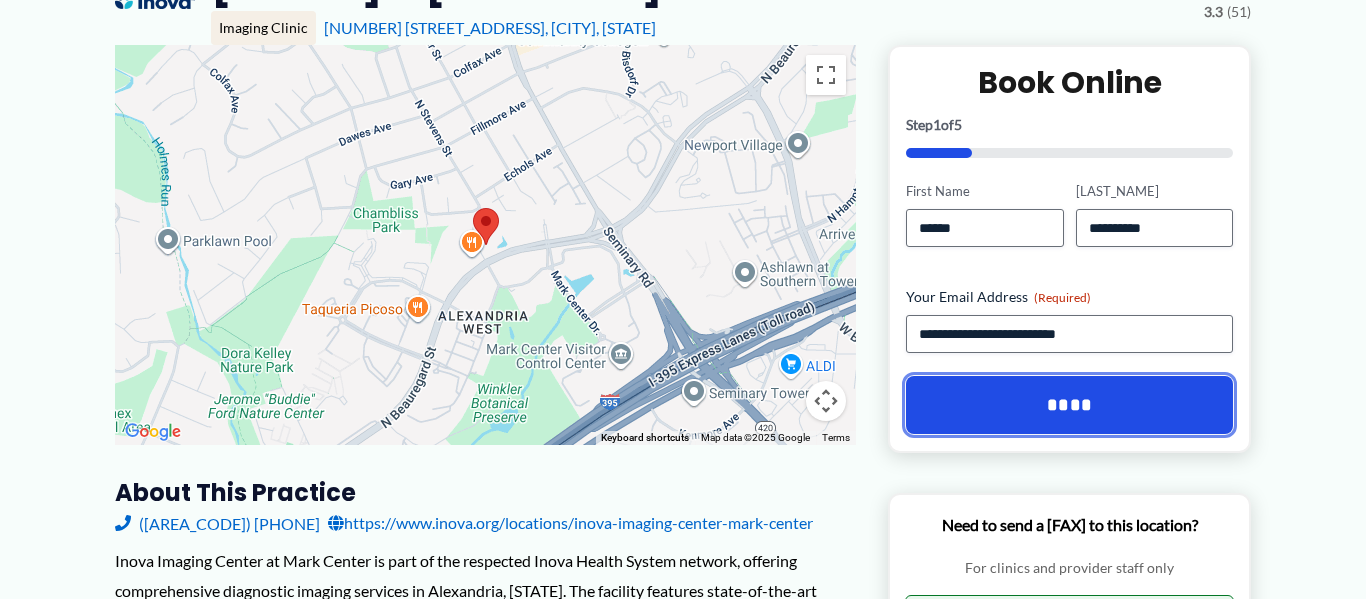 click on "****" at bounding box center [1069, 405] 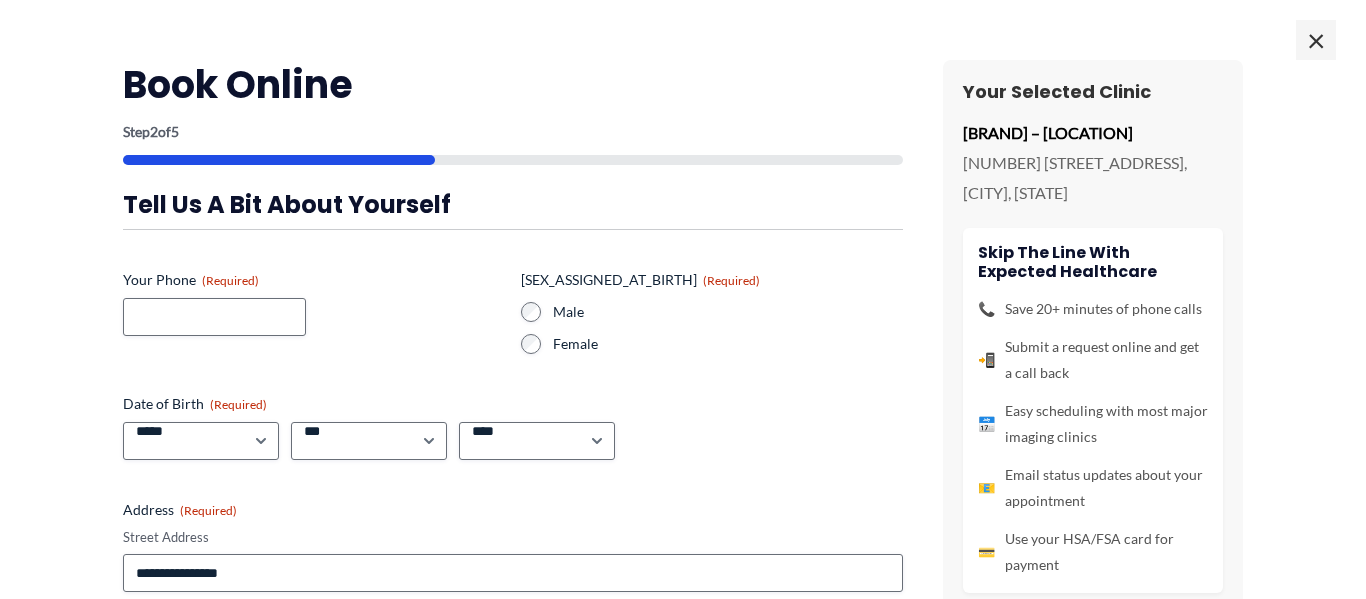 scroll, scrollTop: 0, scrollLeft: 0, axis: both 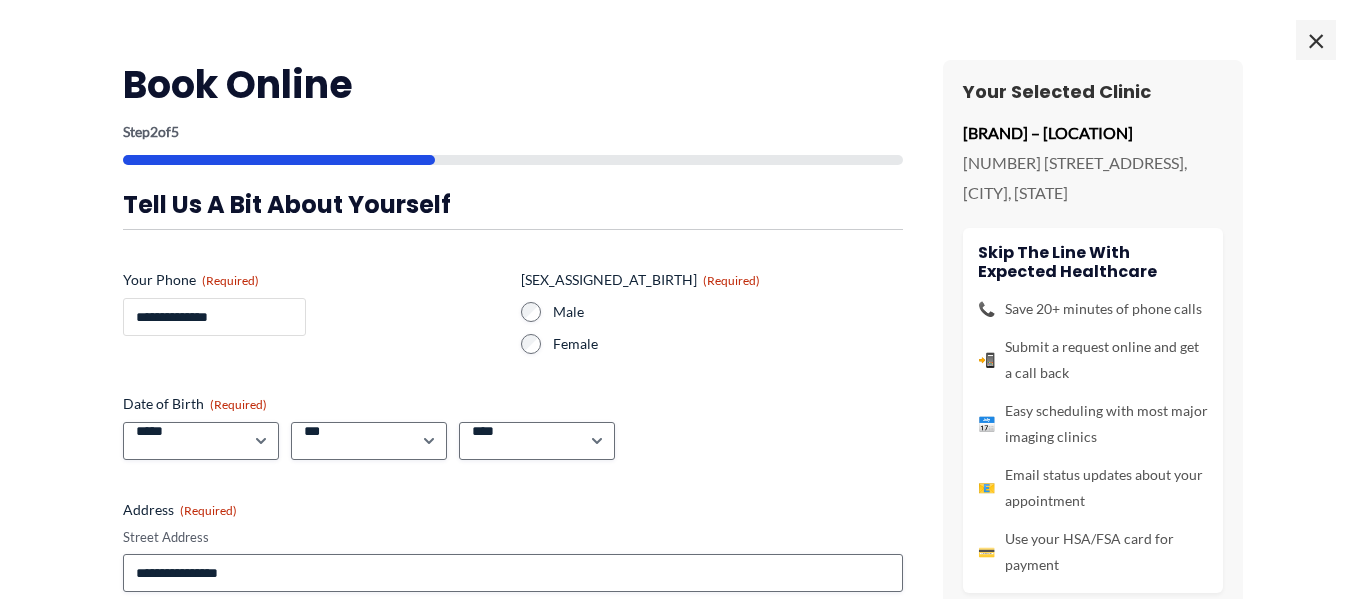 click on "**********" at bounding box center [214, 317] 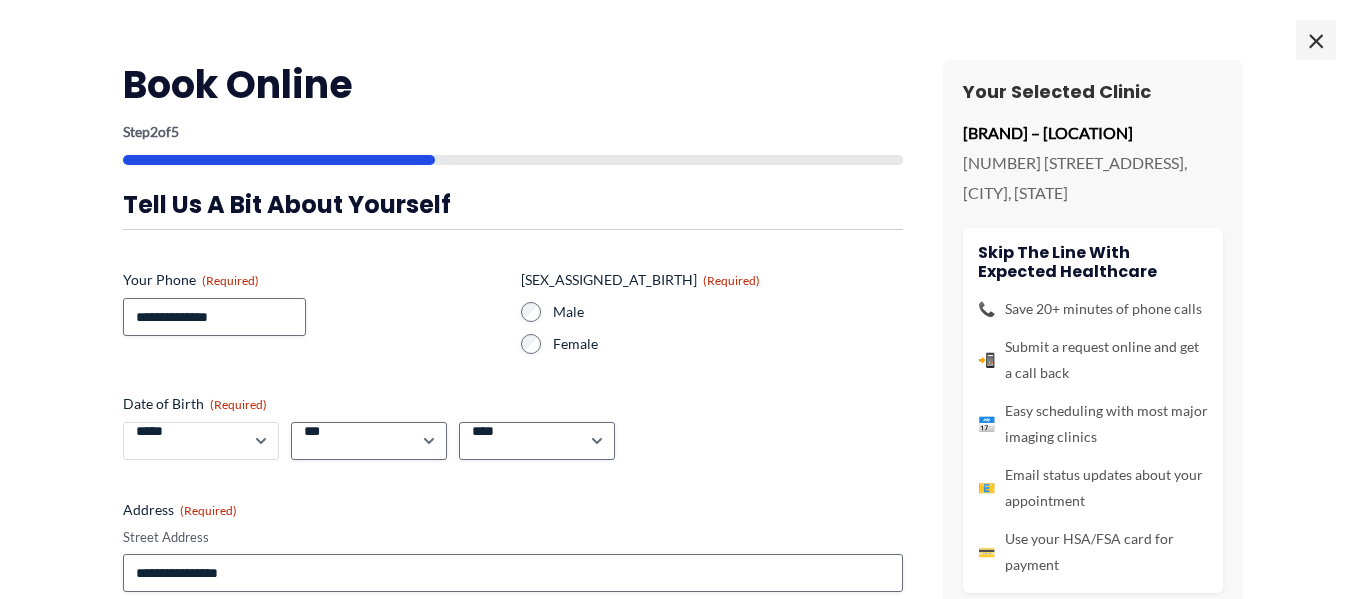 click on "[NAME]" at bounding box center [201, 441] 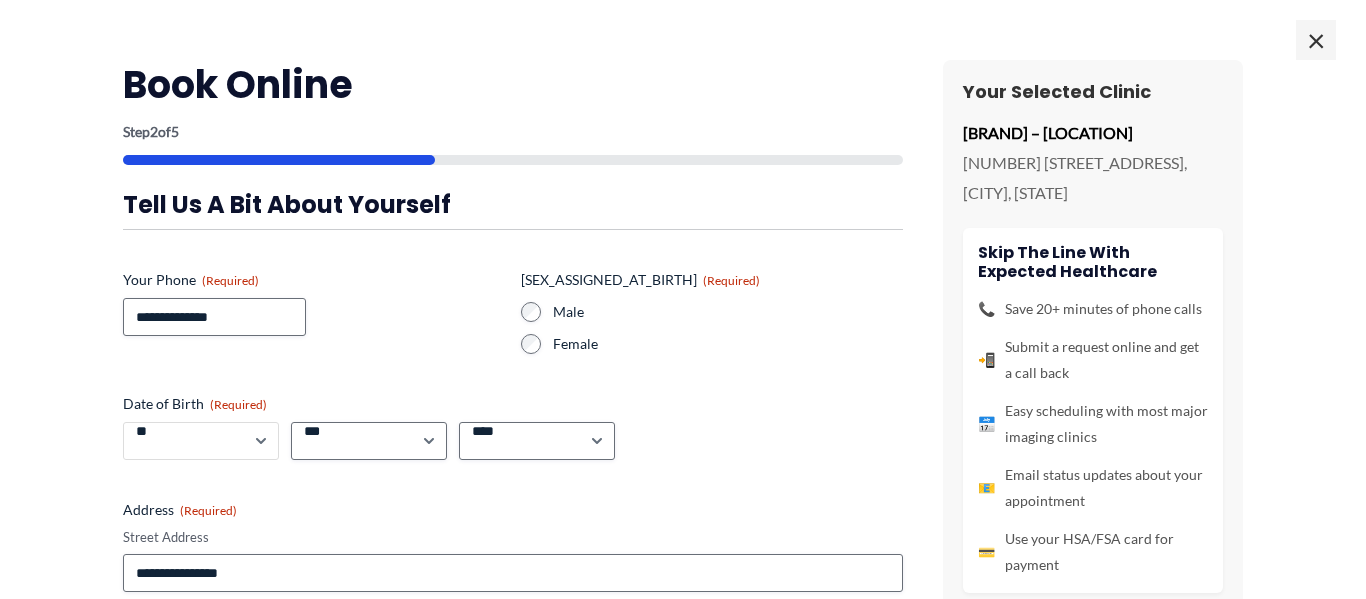 click on "[NAME]" at bounding box center (201, 441) 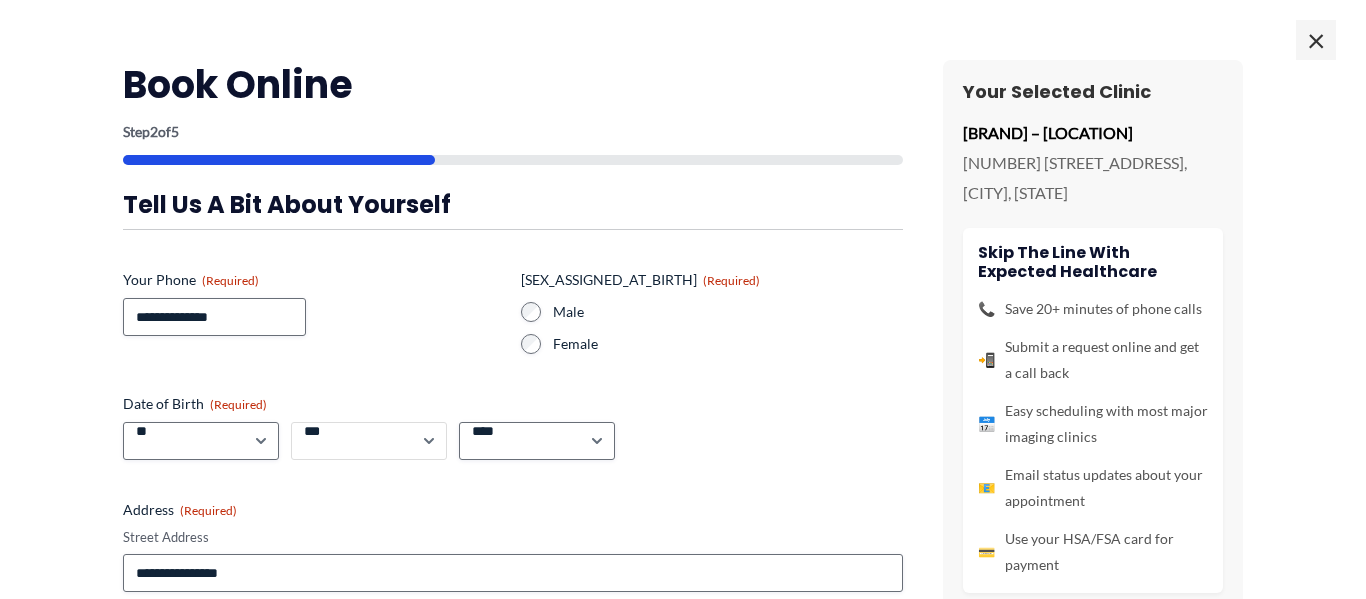 click on "*** * * * * * * * * * ** ** ** ** ** ** ** ** ** ** ** ** ** ** ** ** ** ** ** ** ** **" at bounding box center (369, 441) 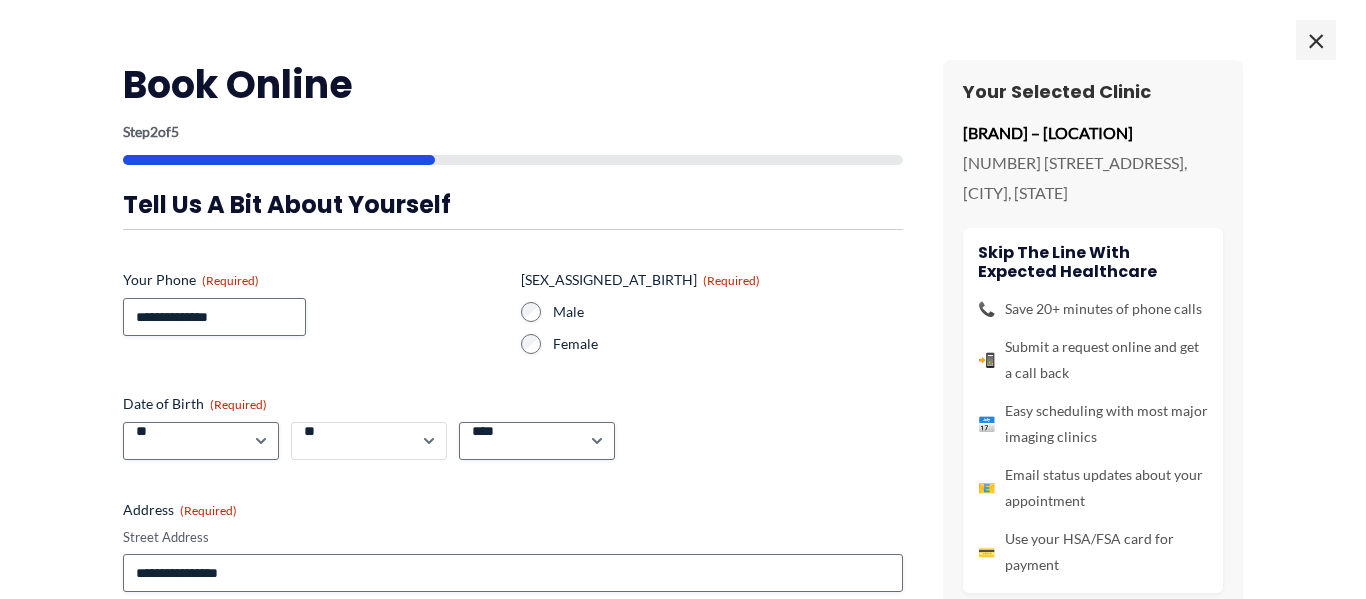 click on "*** * * * * * * * * * ** ** ** ** ** ** ** ** ** ** ** ** ** ** ** ** ** ** ** ** ** **" at bounding box center [369, 441] 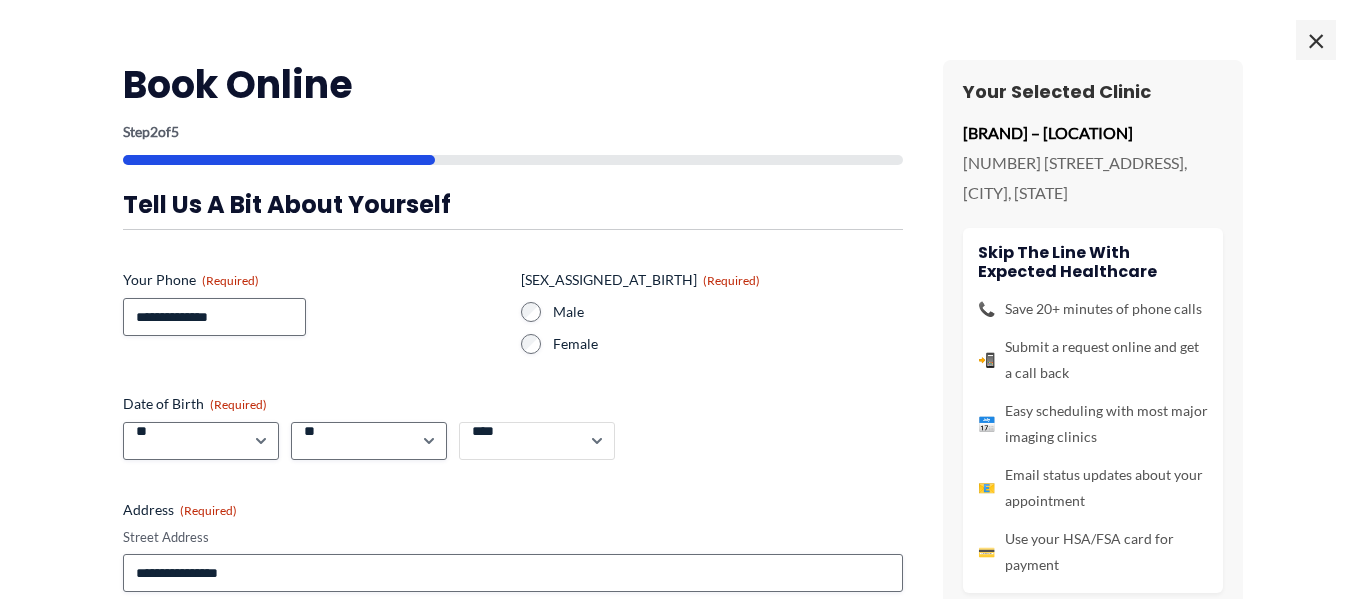 click on "**** **** **** **** **** **** **** **** **** **** **** **** **** **** **** **** **** **** **** **** **** **** **** **** **** **** **** **** **** **** **** **** **** **** **** **** **** **** **** **** **** **** **** **** **** **** **** **** **** **** **** **** **** **** **** **** **** **** **** **** **** **** **** **** **** **** **** **** **** **** **** **** **** **** **** **** **** **** **** **** **** **** **** **** **** **** **** **** **** **** **** **** **** **** **** **** **** **** **** **** **** **** **** **** **** **** **** ****" at bounding box center (537, 441) 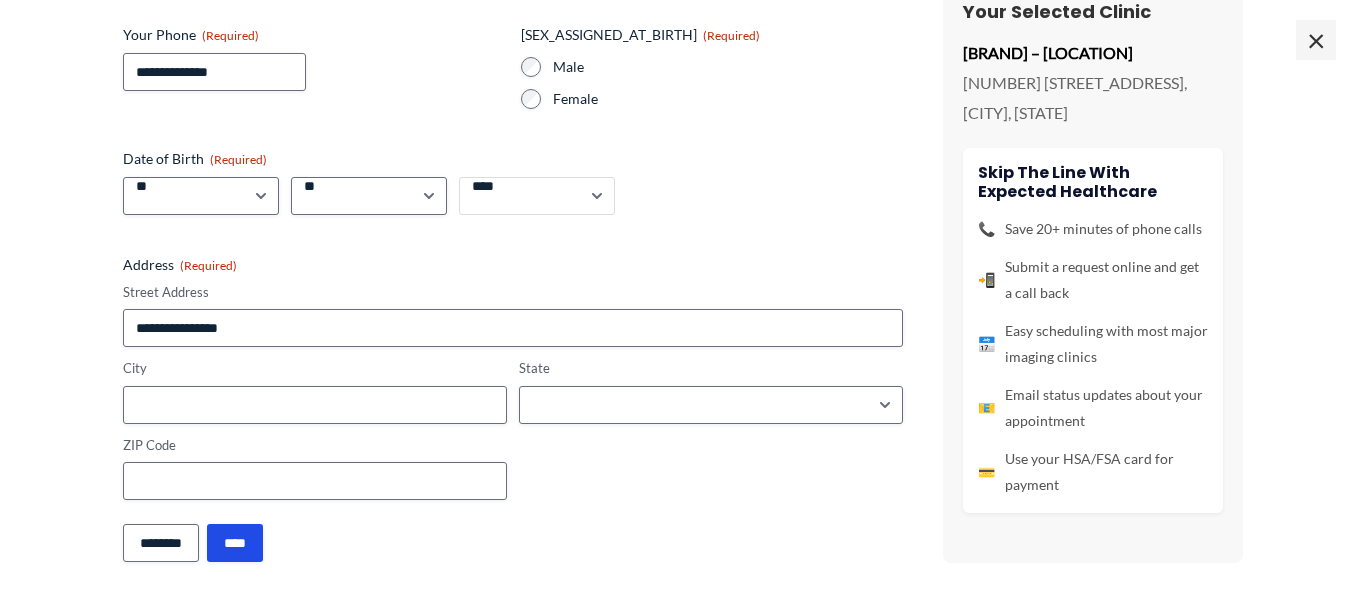 scroll, scrollTop: 246, scrollLeft: 0, axis: vertical 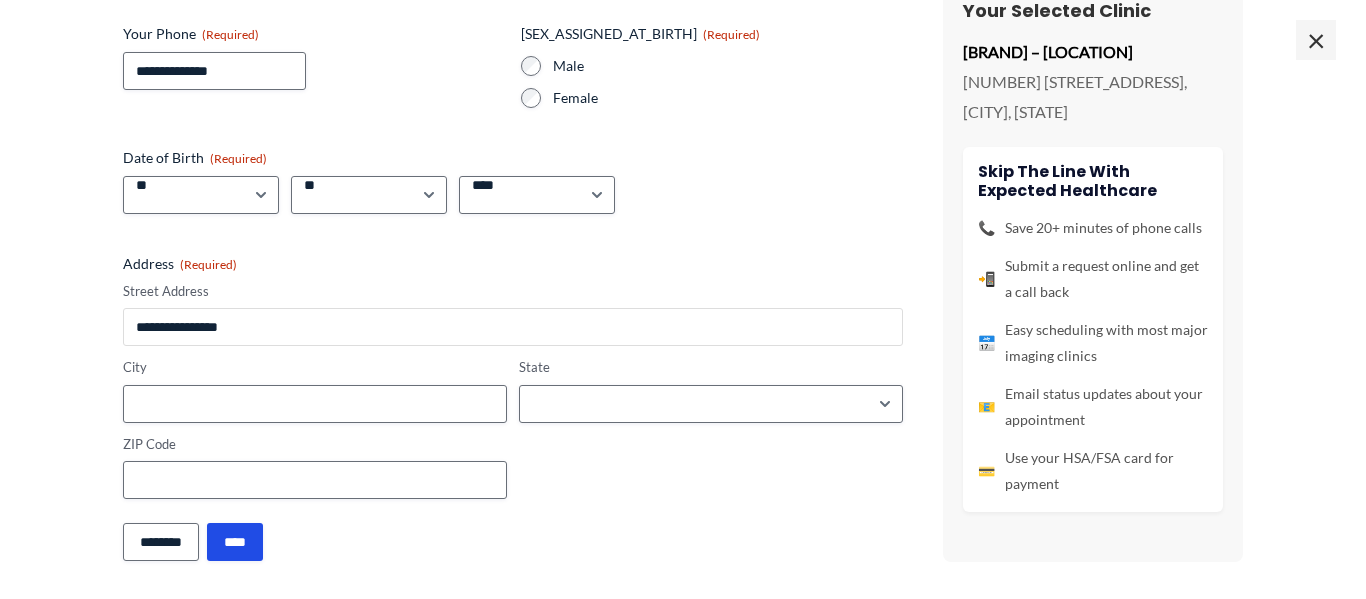 click on "Street Address" at bounding box center [513, 327] 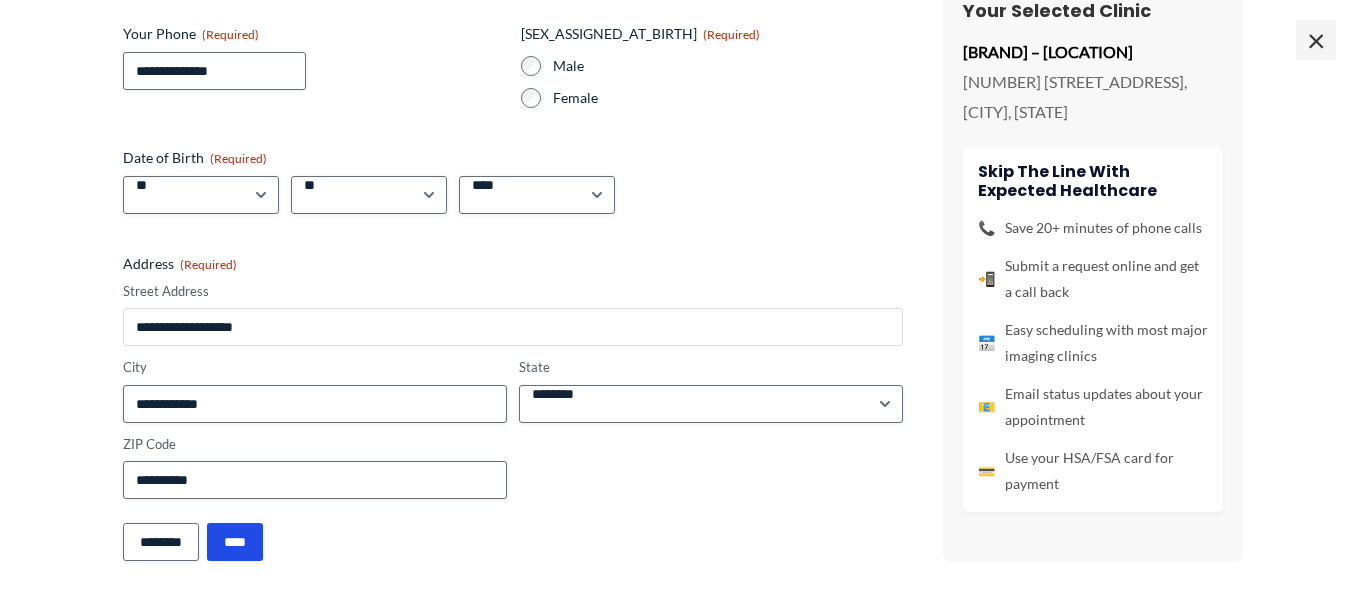 click on "**********" at bounding box center (513, 327) 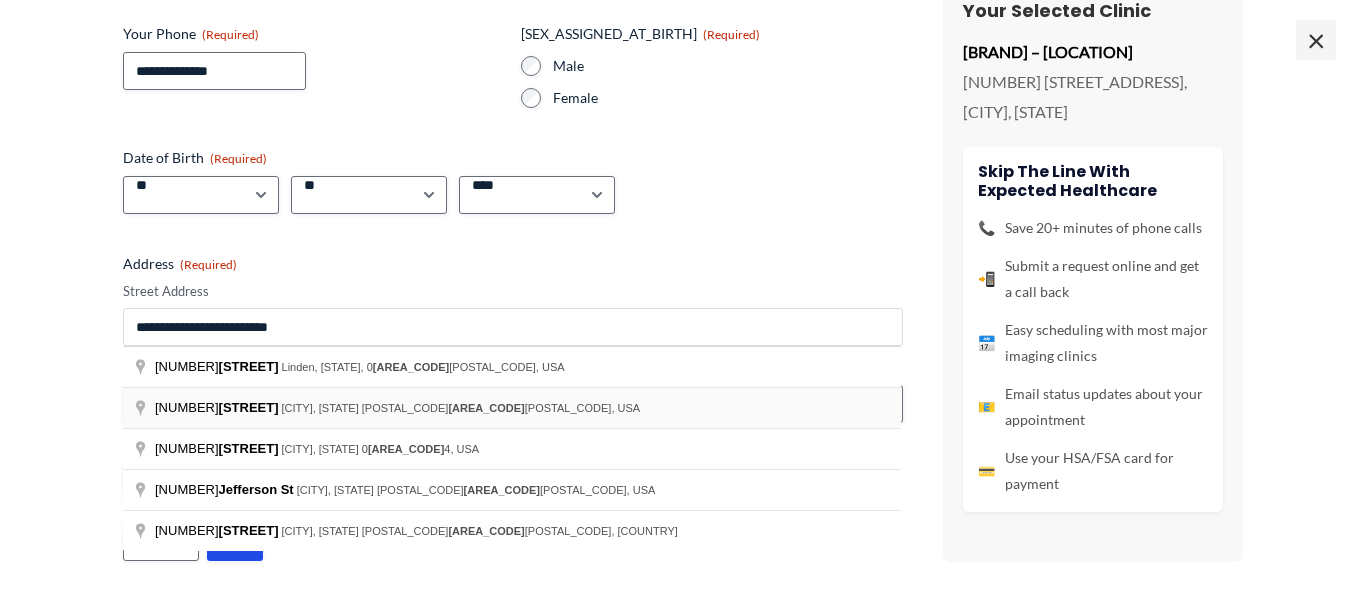 scroll, scrollTop: 221, scrollLeft: 0, axis: vertical 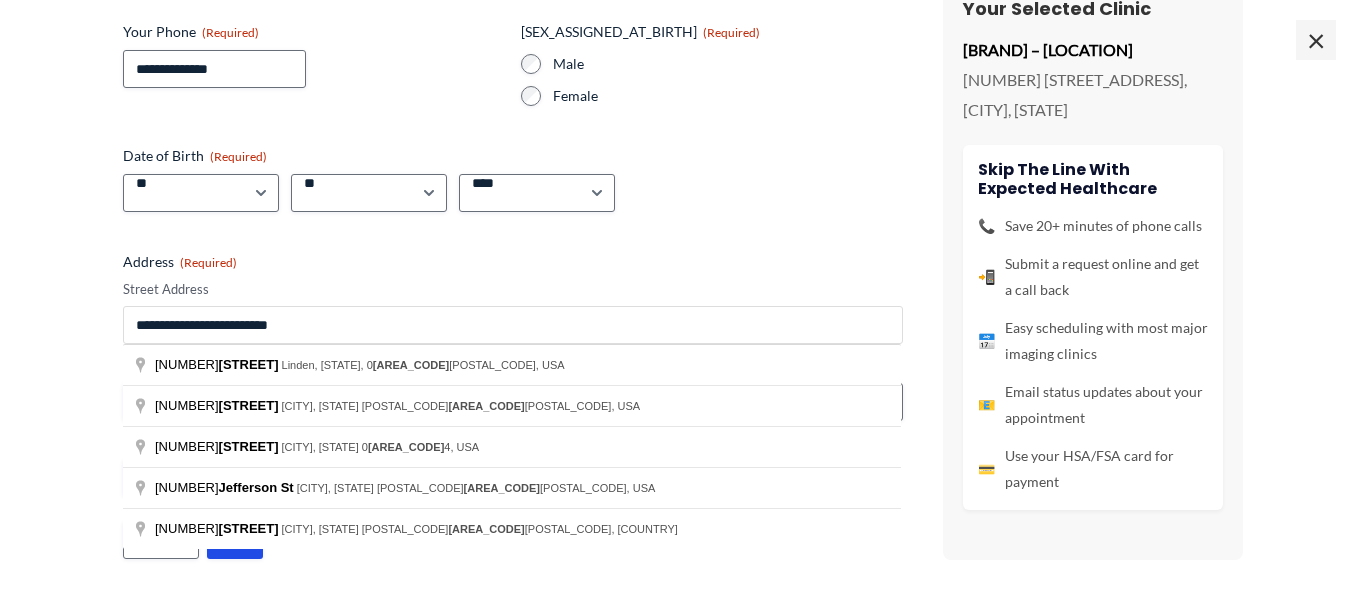 type on "**********" 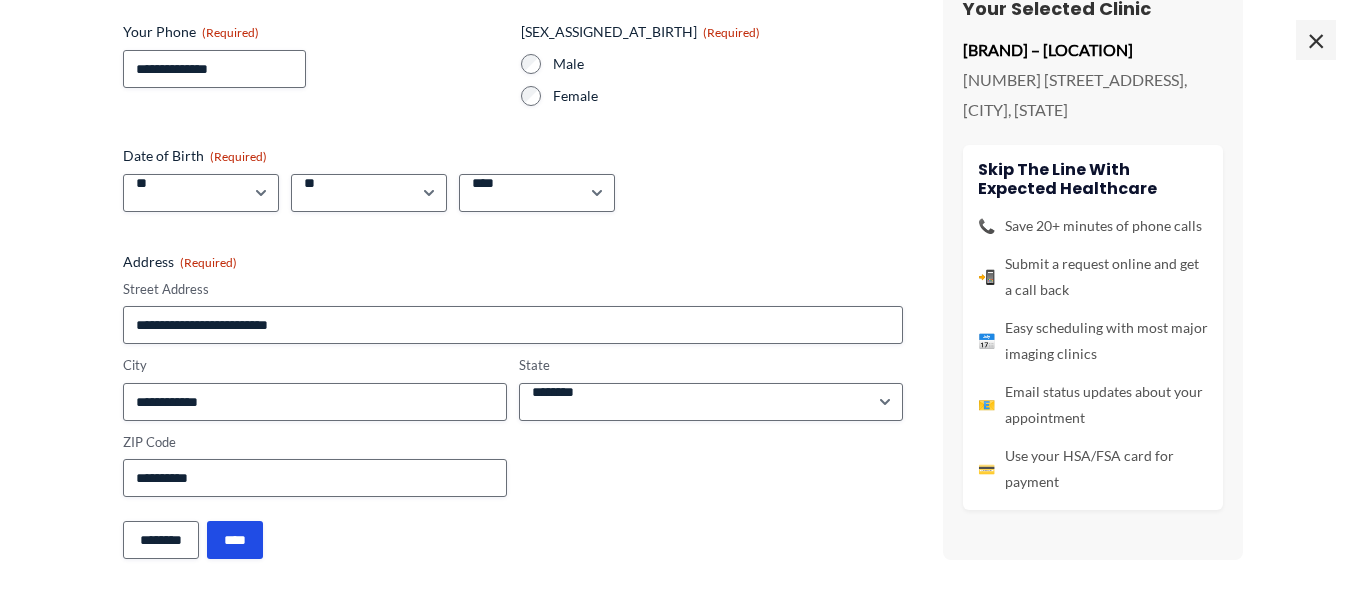 click on "**********" at bounding box center [683, 185] 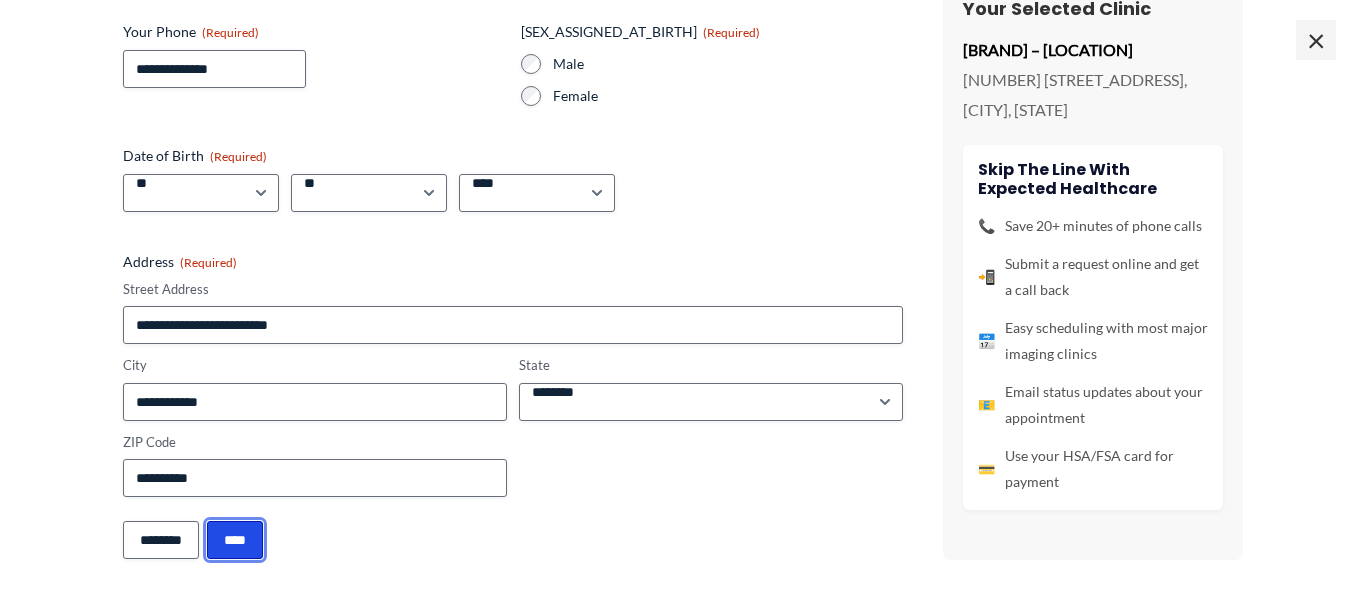 click on "****" at bounding box center (235, 540) 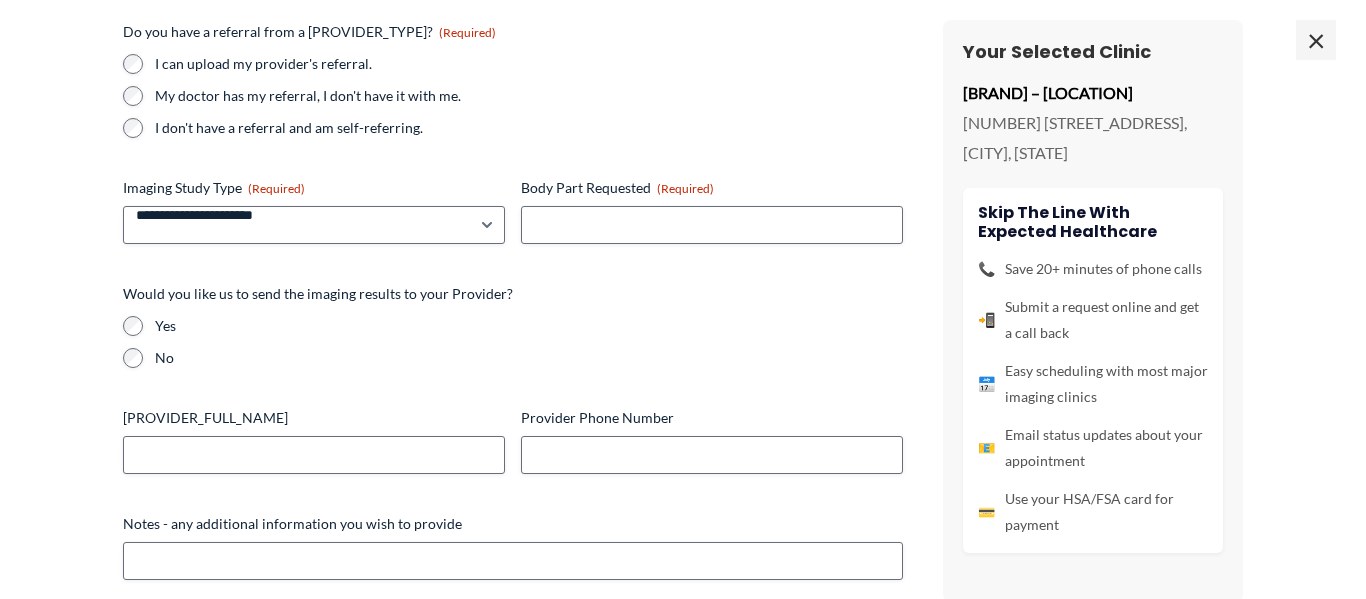 scroll, scrollTop: 0, scrollLeft: 0, axis: both 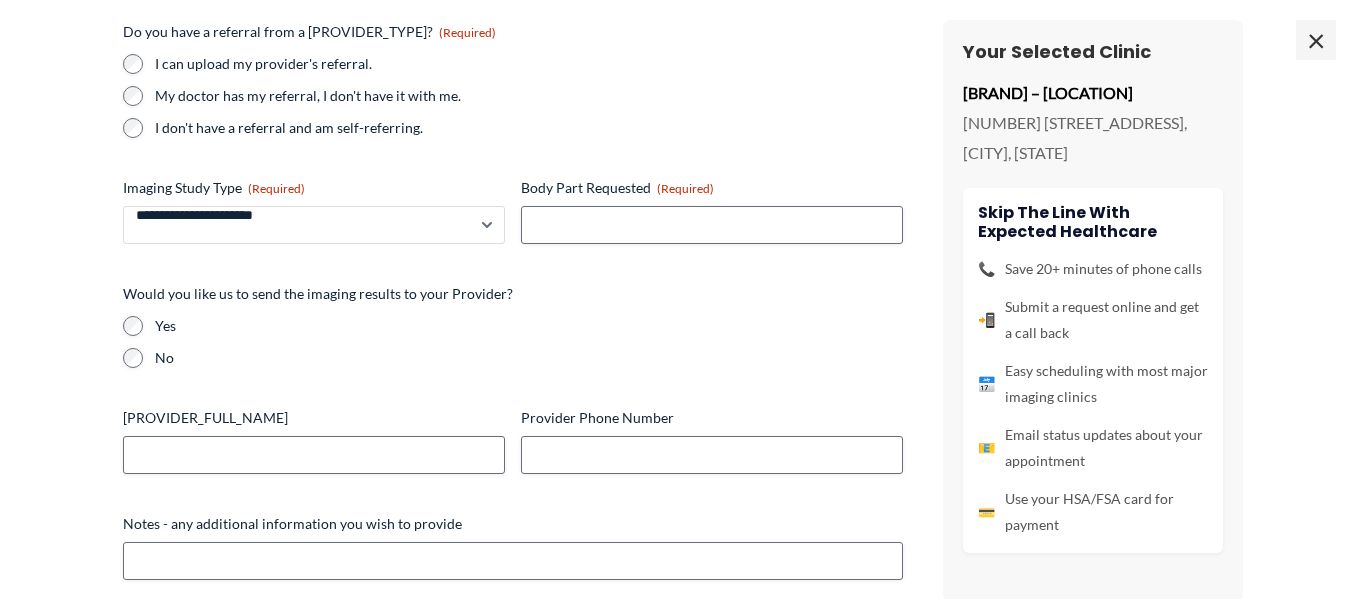 click on "[NAME]" at bounding box center [314, 225] 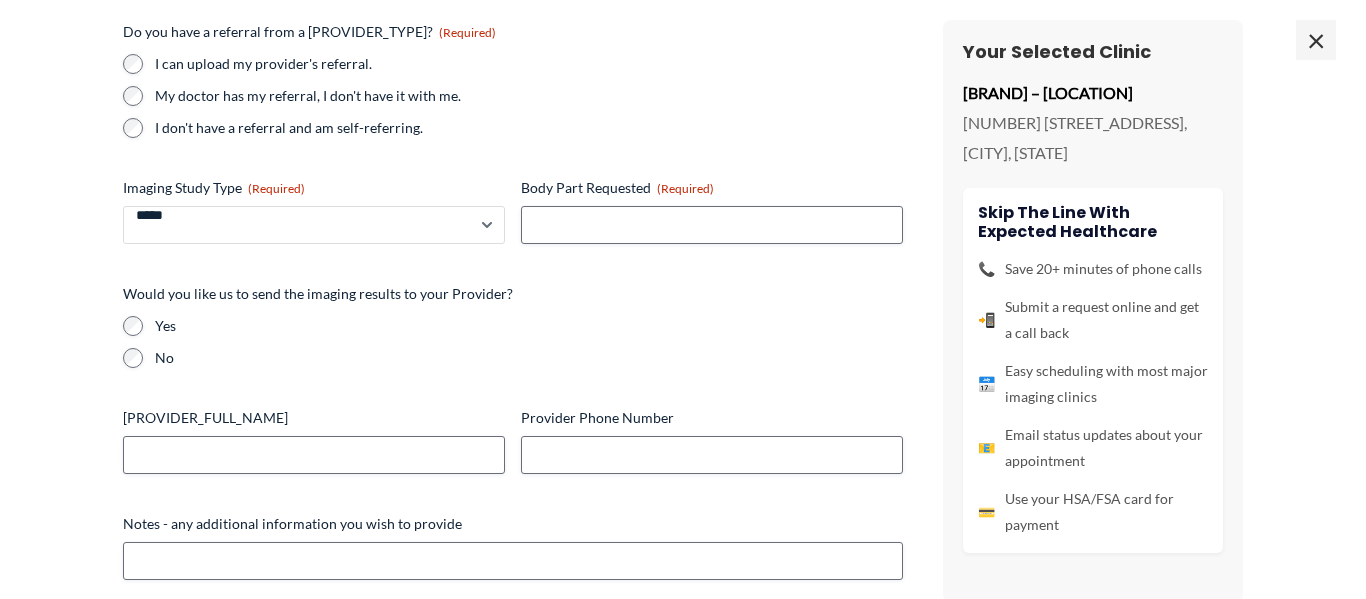 click on "[NAME]" at bounding box center [314, 225] 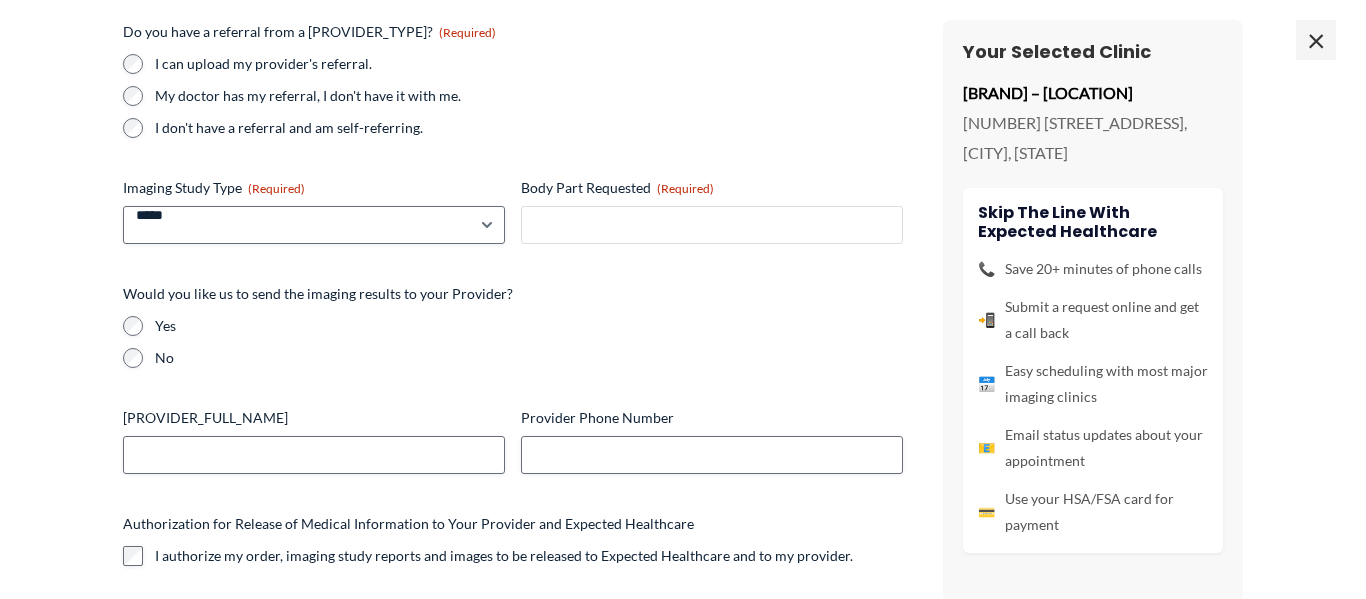 click on "Body Part Requested (Required)" at bounding box center [712, 225] 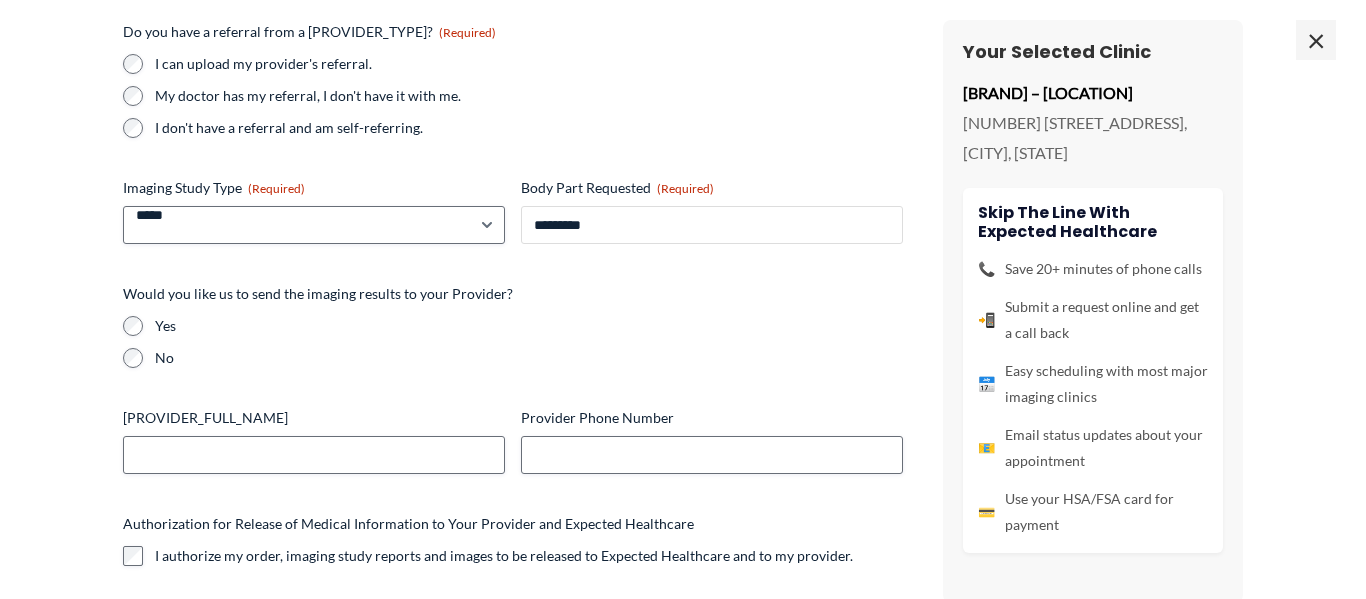 type on "*********" 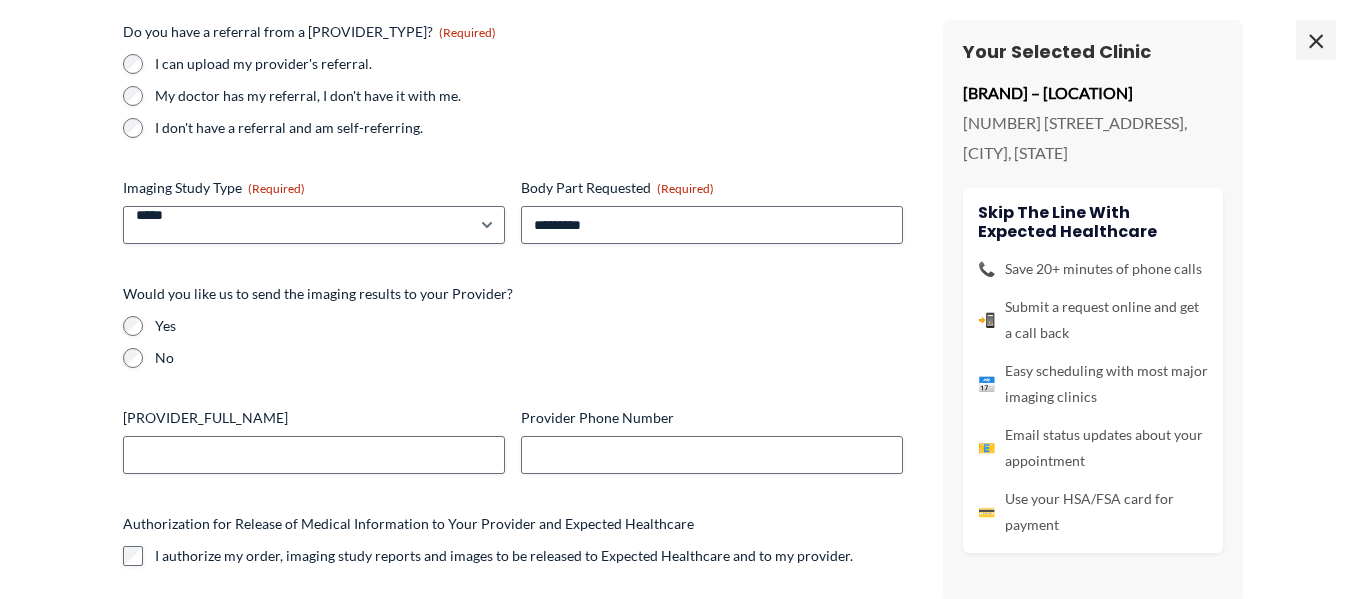 click on "Would you like us to send the imaging results to your Provider?
Yes
No" at bounding box center [513, 326] 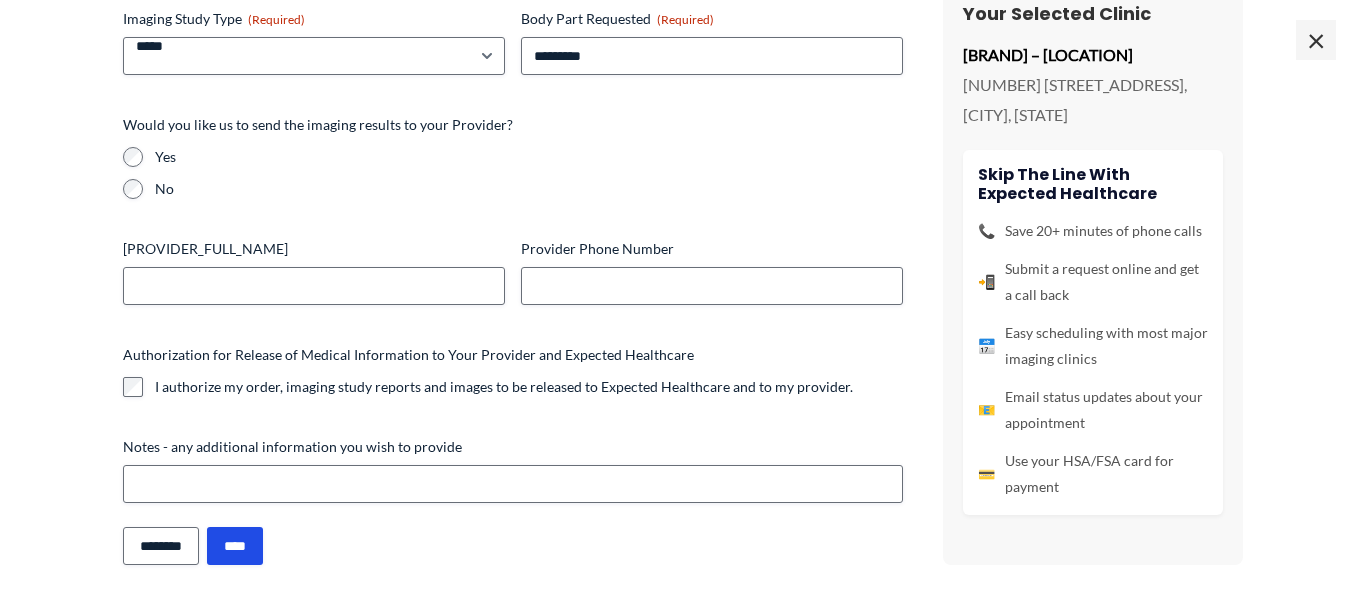 scroll, scrollTop: 423, scrollLeft: 0, axis: vertical 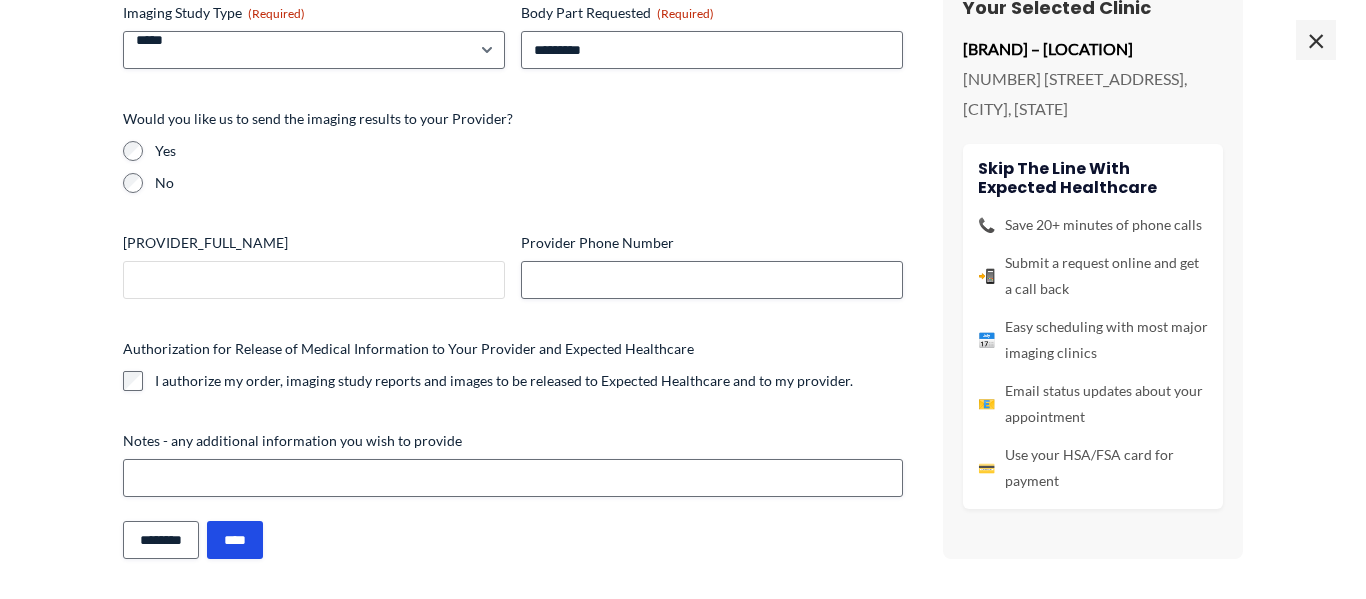 click on "[PROVIDER_FULL_NAME]" at bounding box center [314, 280] 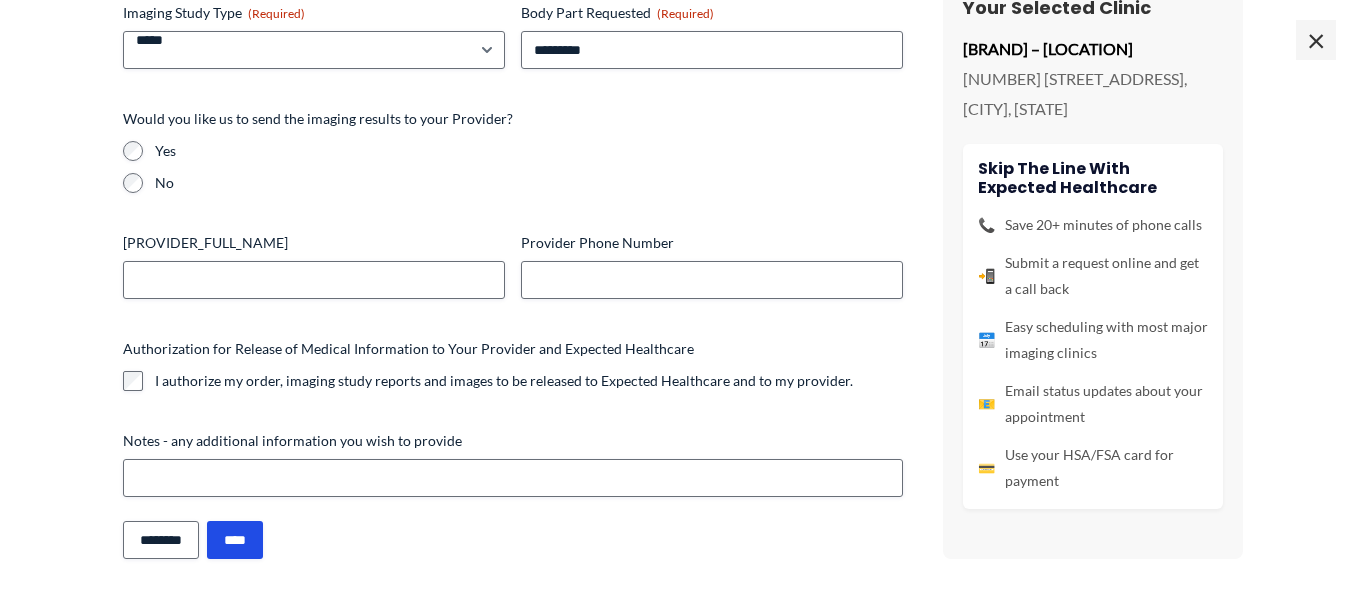 click on "**********" at bounding box center [683, 299] 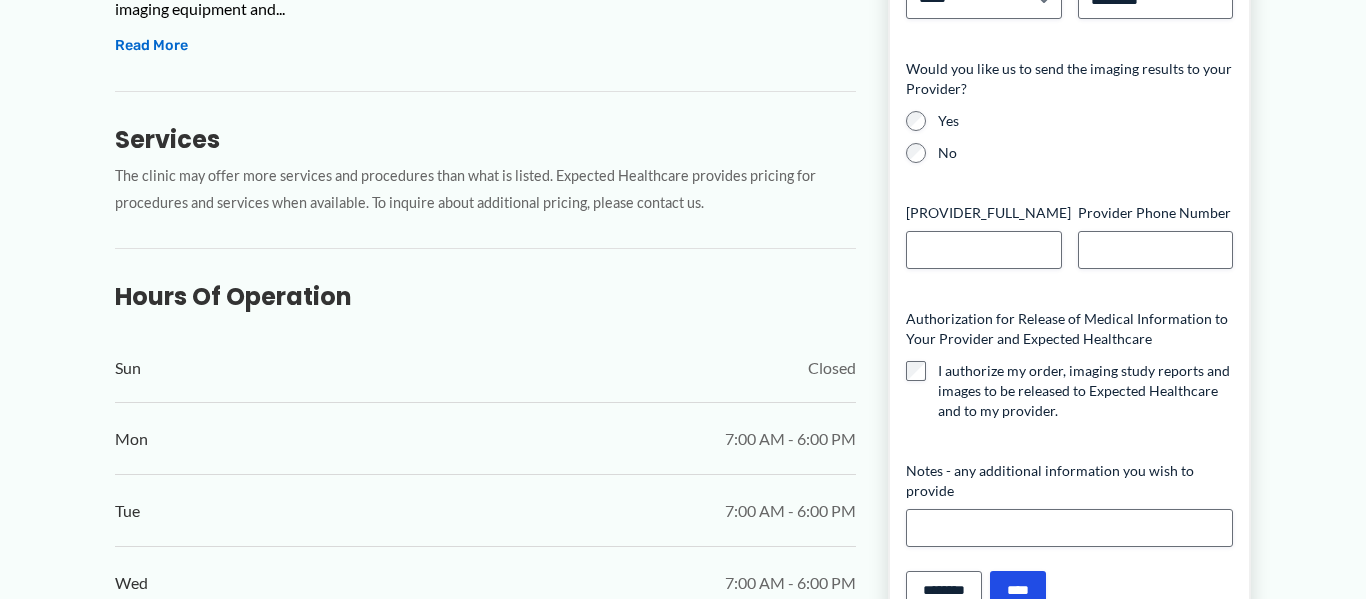 scroll, scrollTop: 873, scrollLeft: 0, axis: vertical 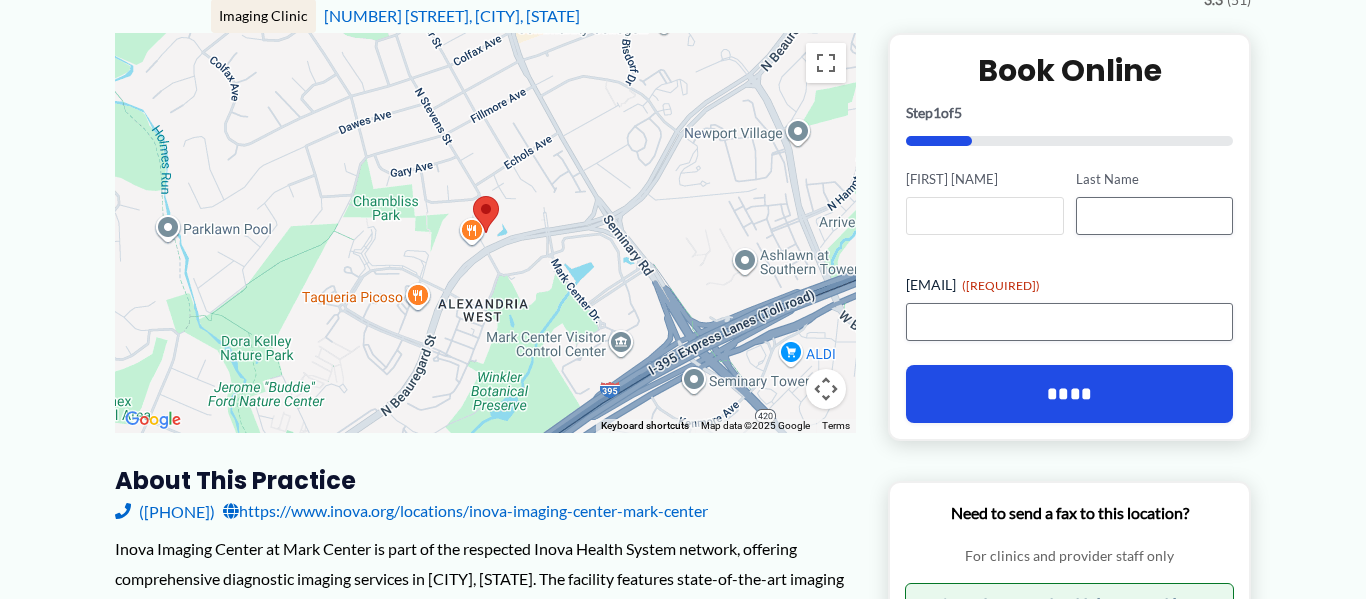 click on "First Name" at bounding box center (984, 216) 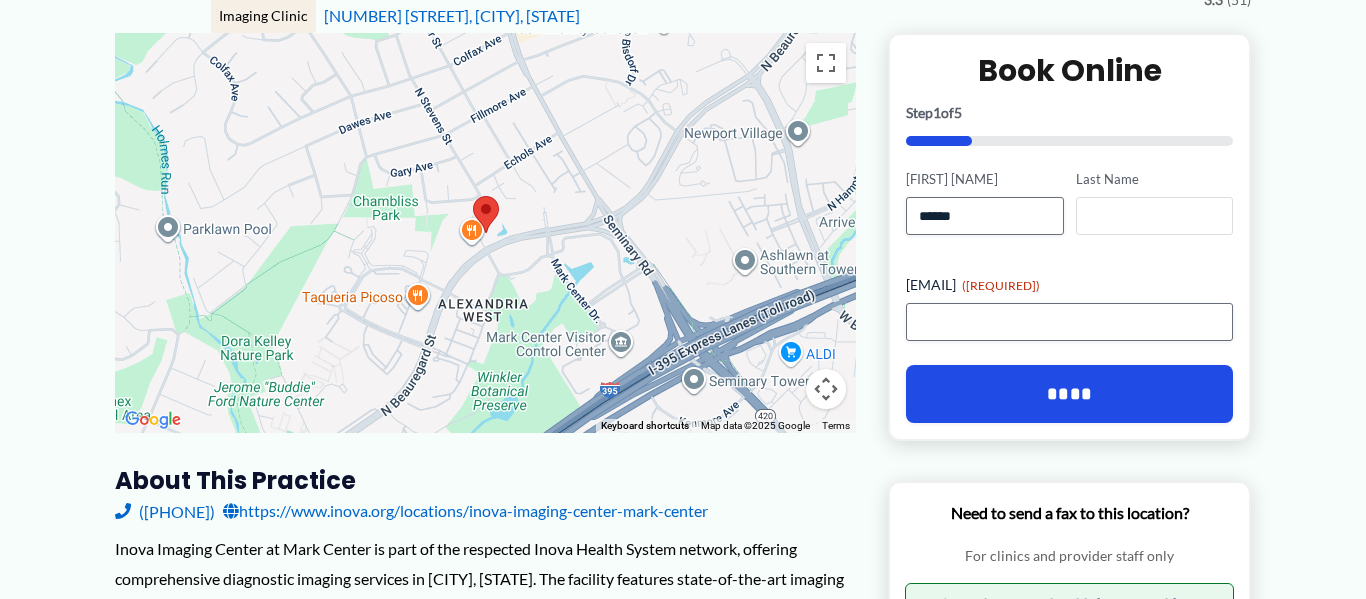 type on "**********" 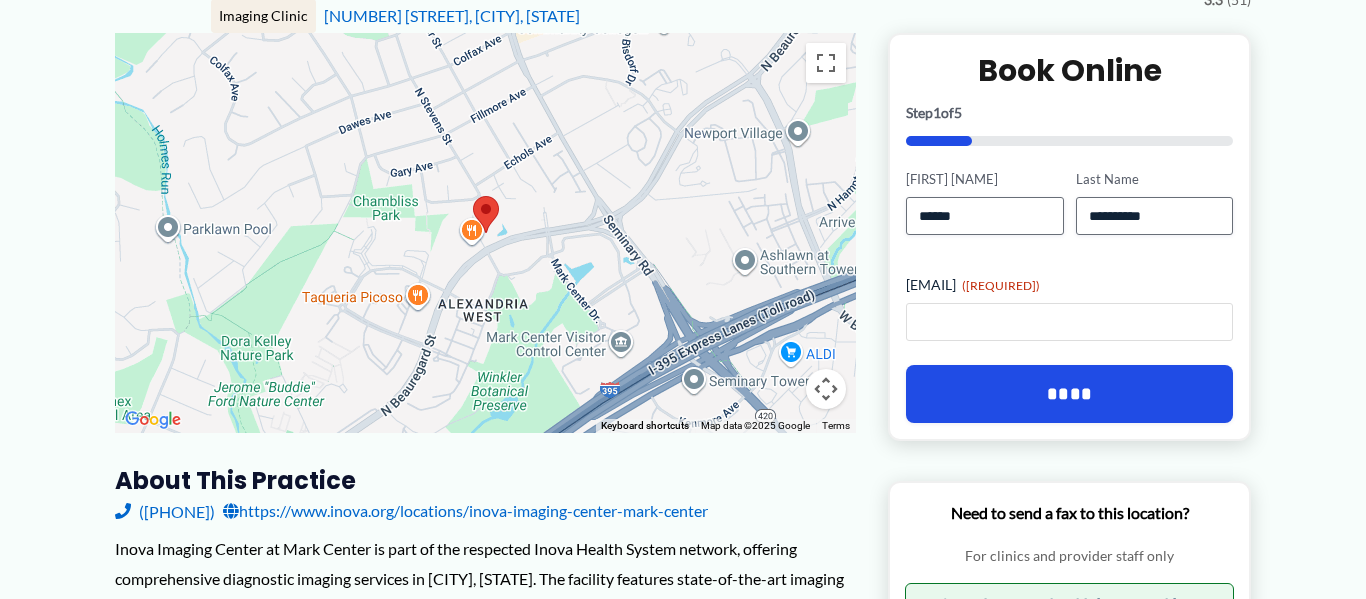 type on "**********" 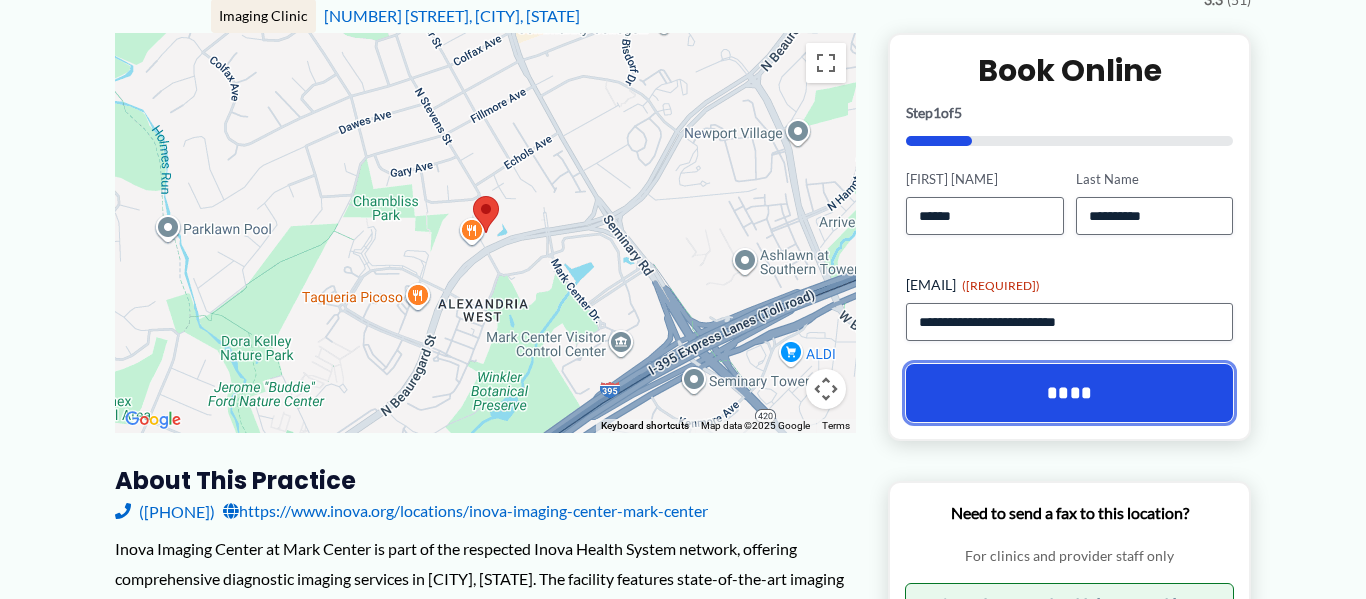 click on "****" at bounding box center (1069, 393) 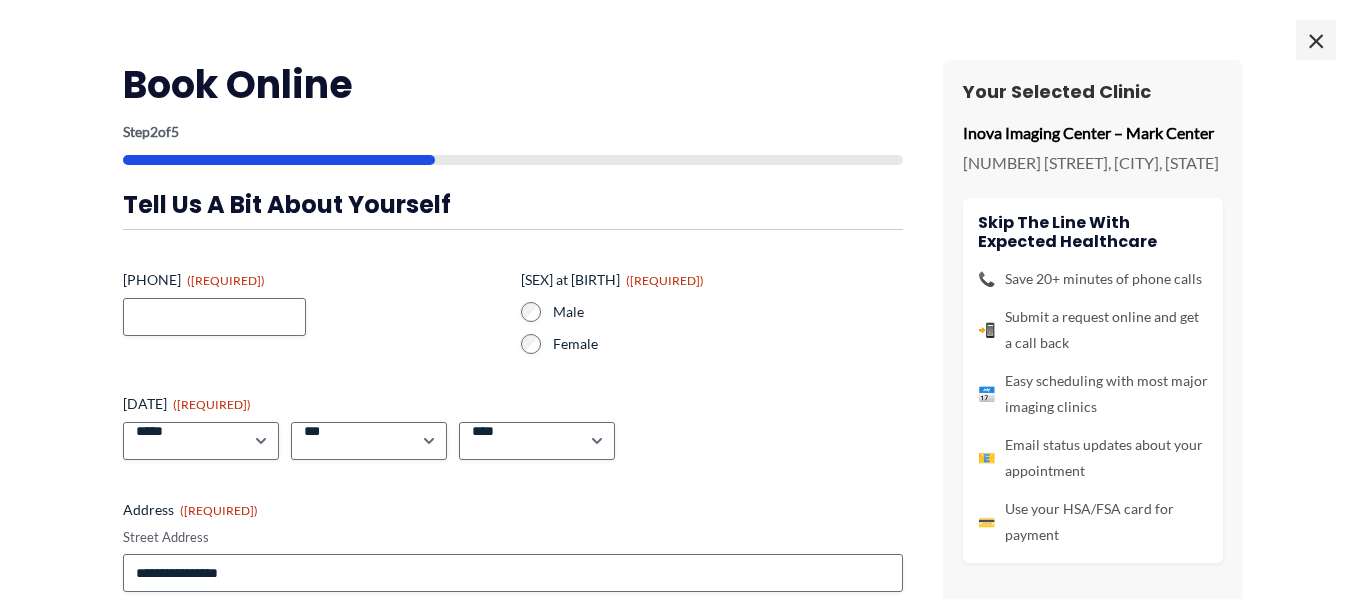 scroll, scrollTop: 0, scrollLeft: 0, axis: both 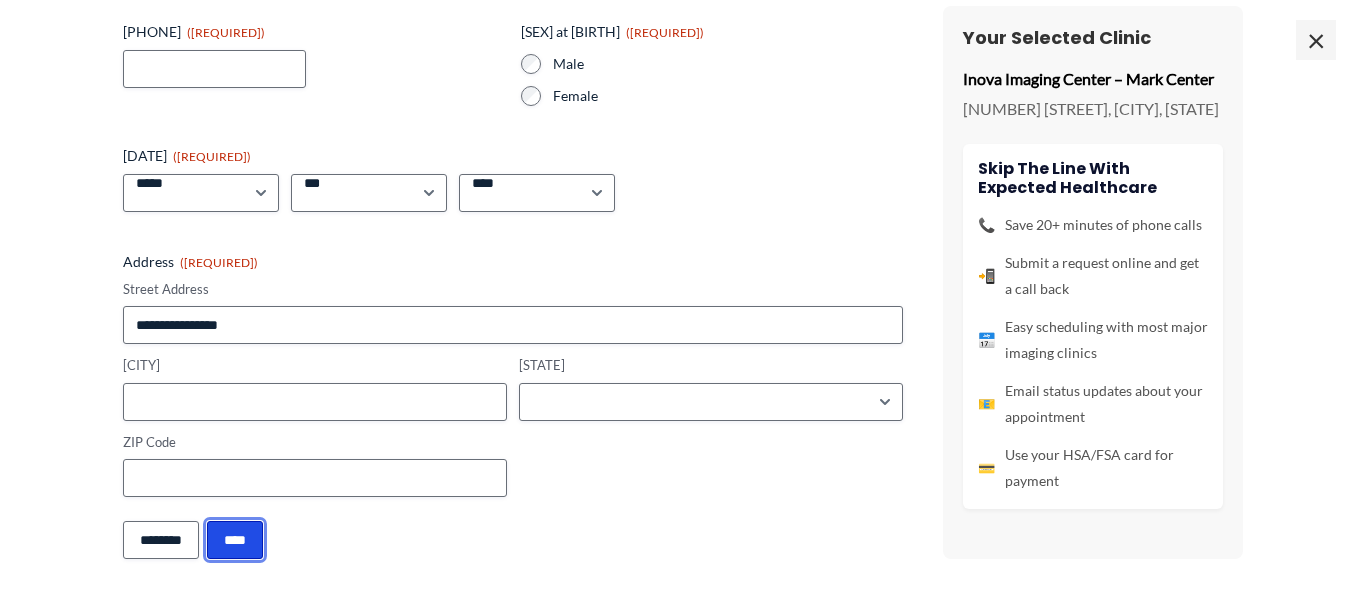 click on "****" at bounding box center [235, 540] 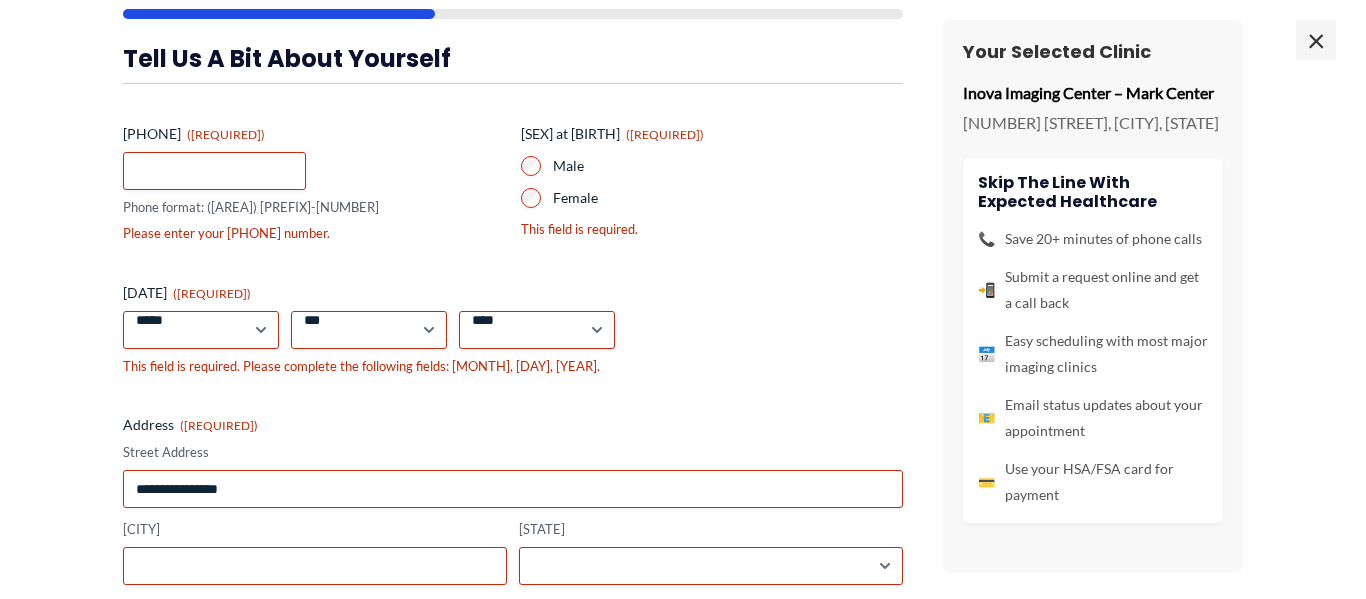 scroll, scrollTop: 162, scrollLeft: 0, axis: vertical 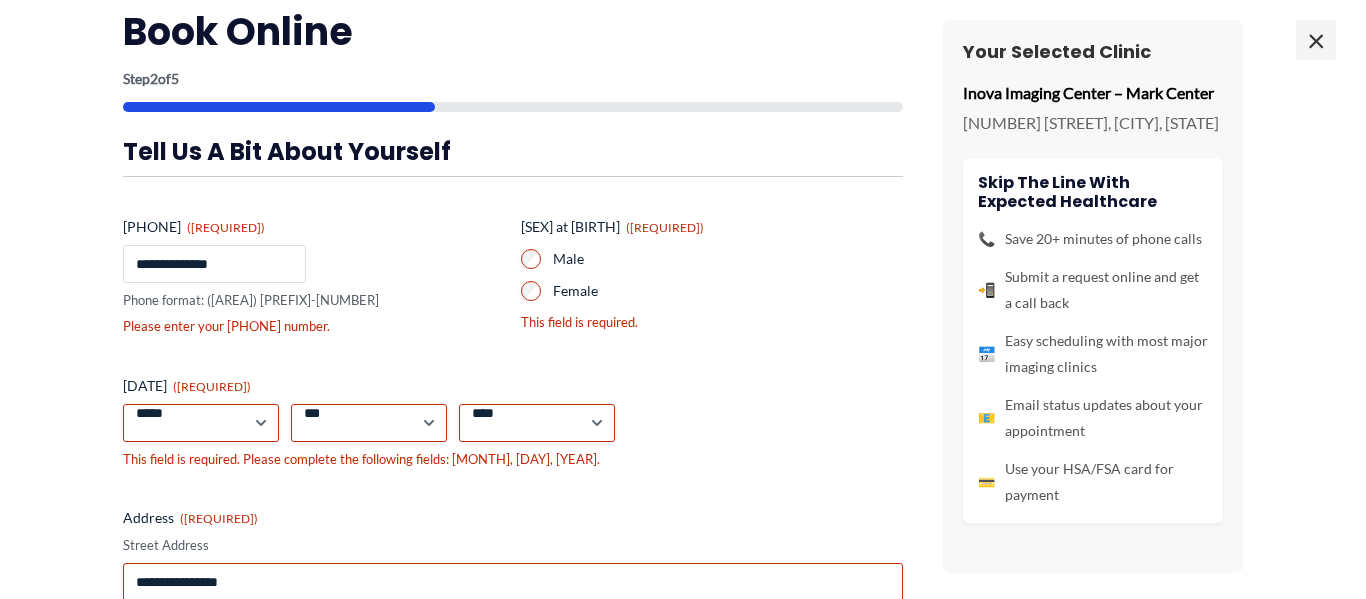click on "**********" at bounding box center [214, 264] 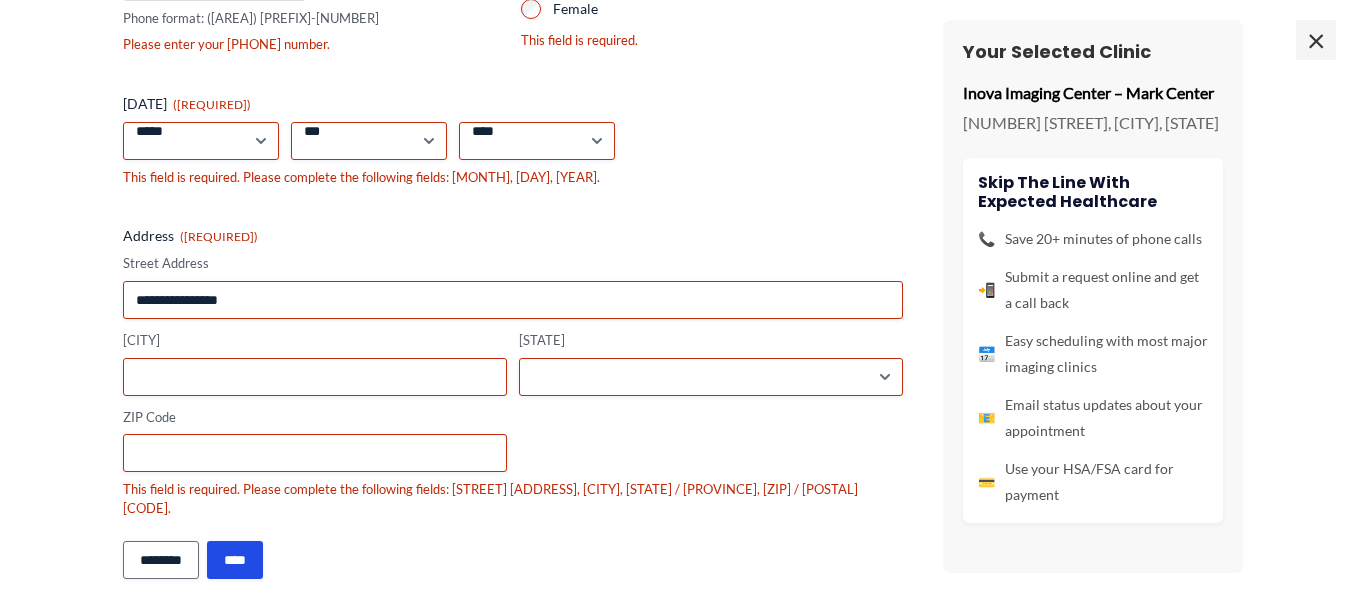 scroll, scrollTop: 439, scrollLeft: 0, axis: vertical 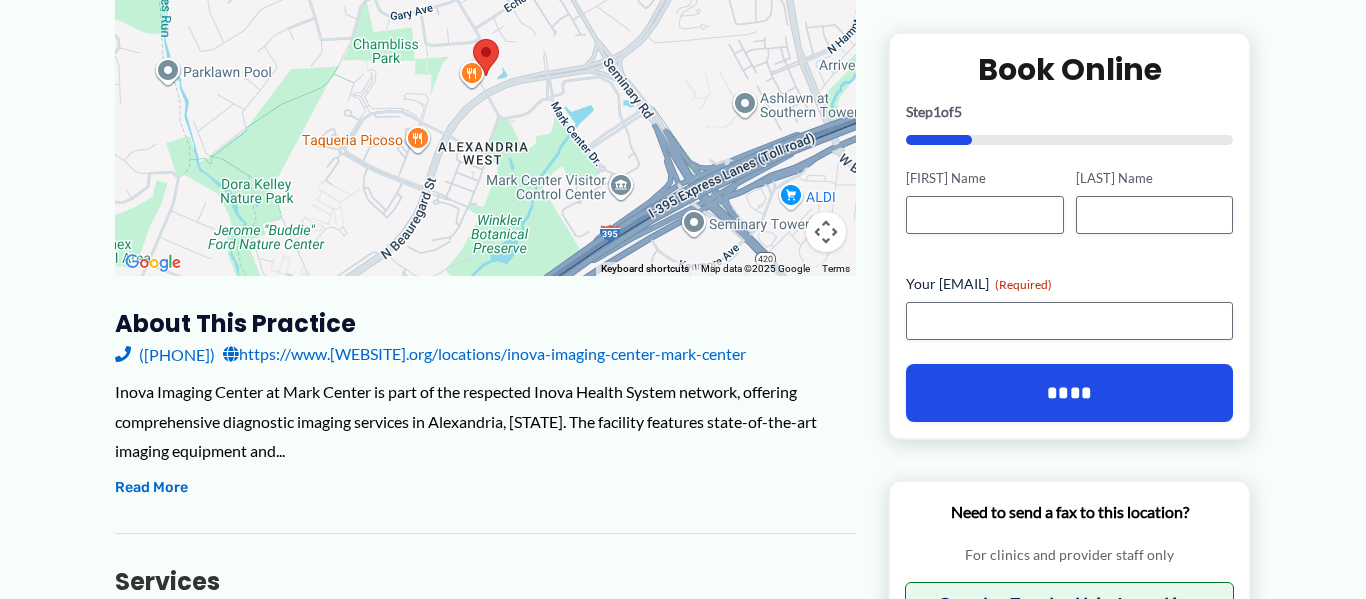 click on "https://www.[WEBSITE].org/locations/inova-imaging-center-mark-center" at bounding box center [484, 354] 